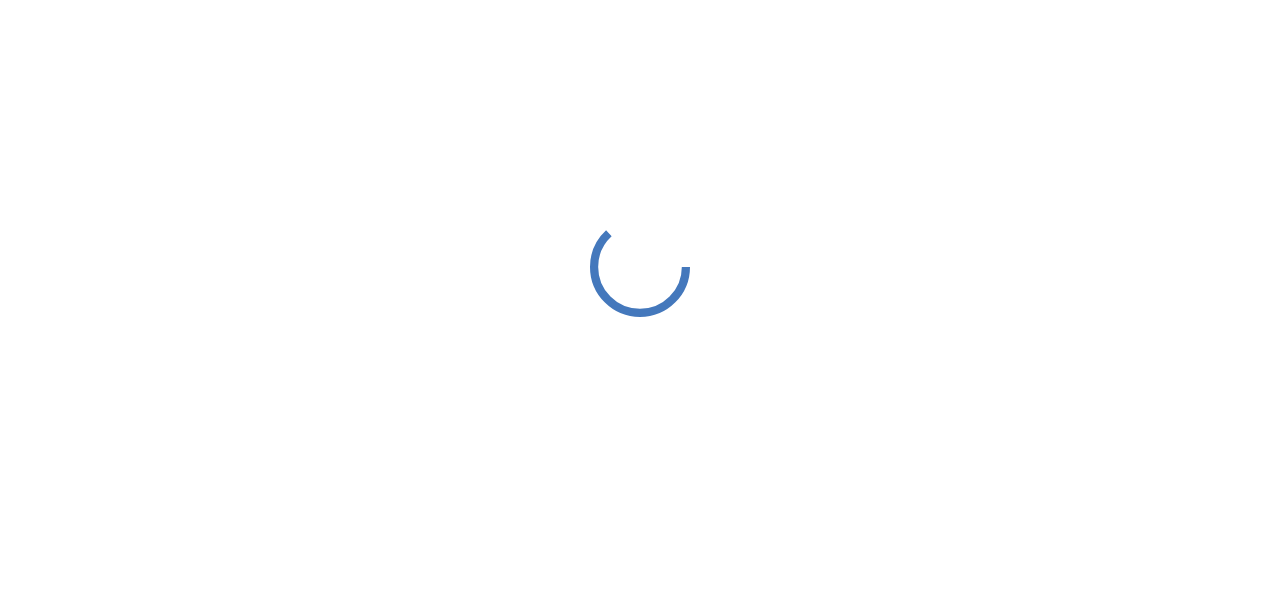 scroll, scrollTop: 0, scrollLeft: 0, axis: both 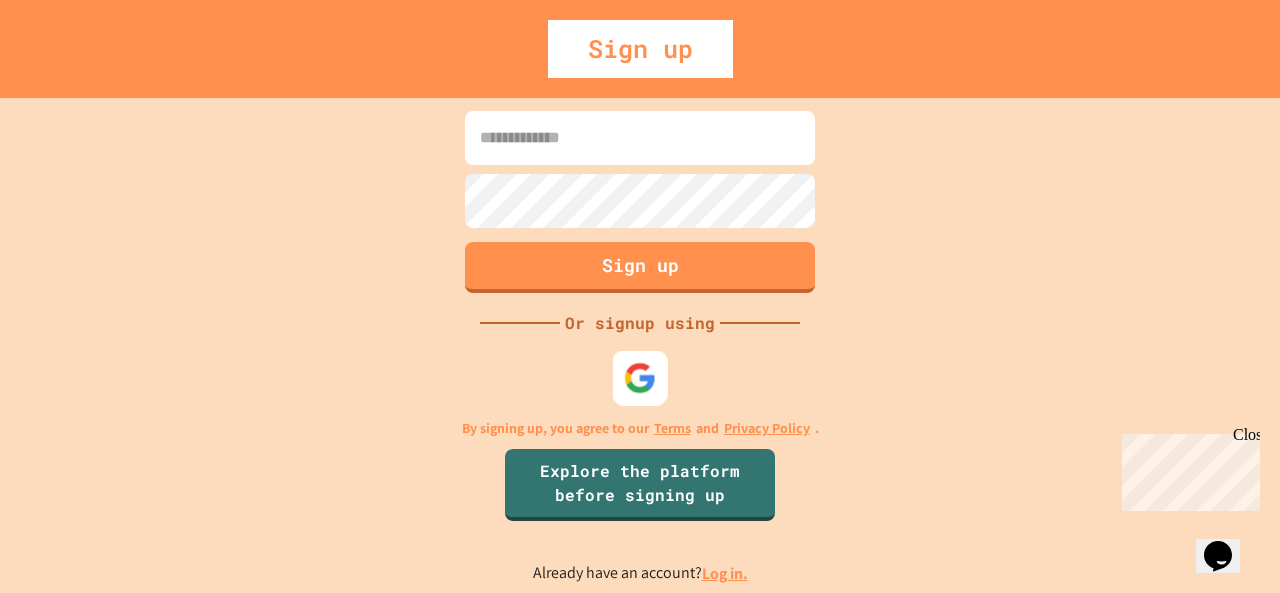 click at bounding box center (640, 377) 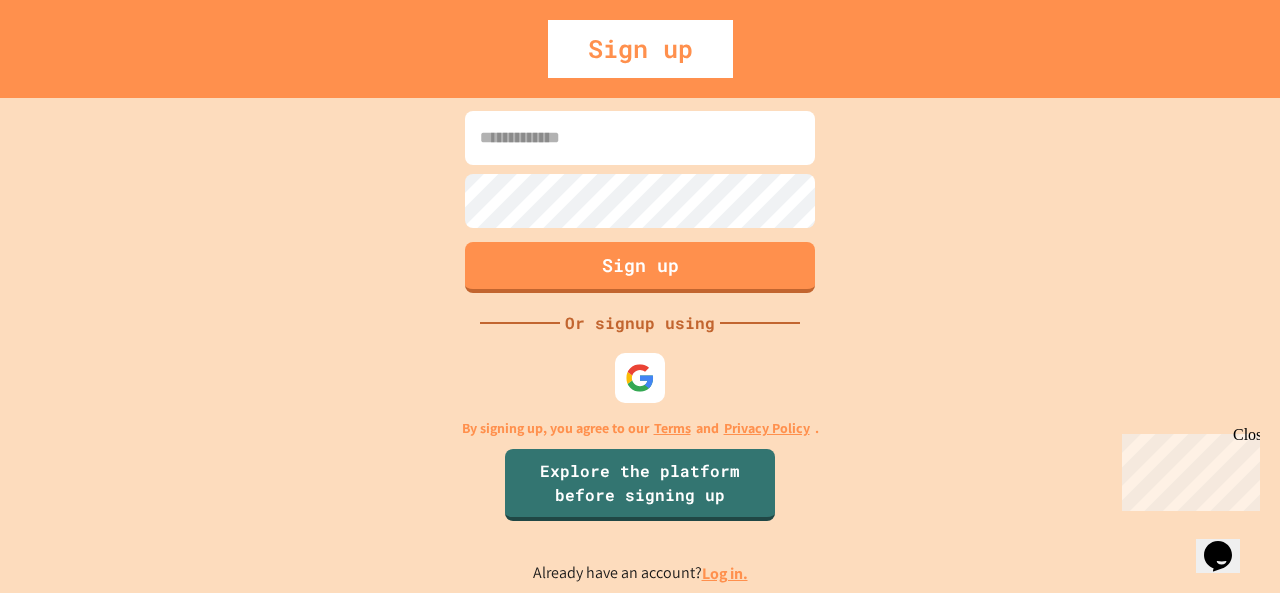 scroll, scrollTop: 0, scrollLeft: 0, axis: both 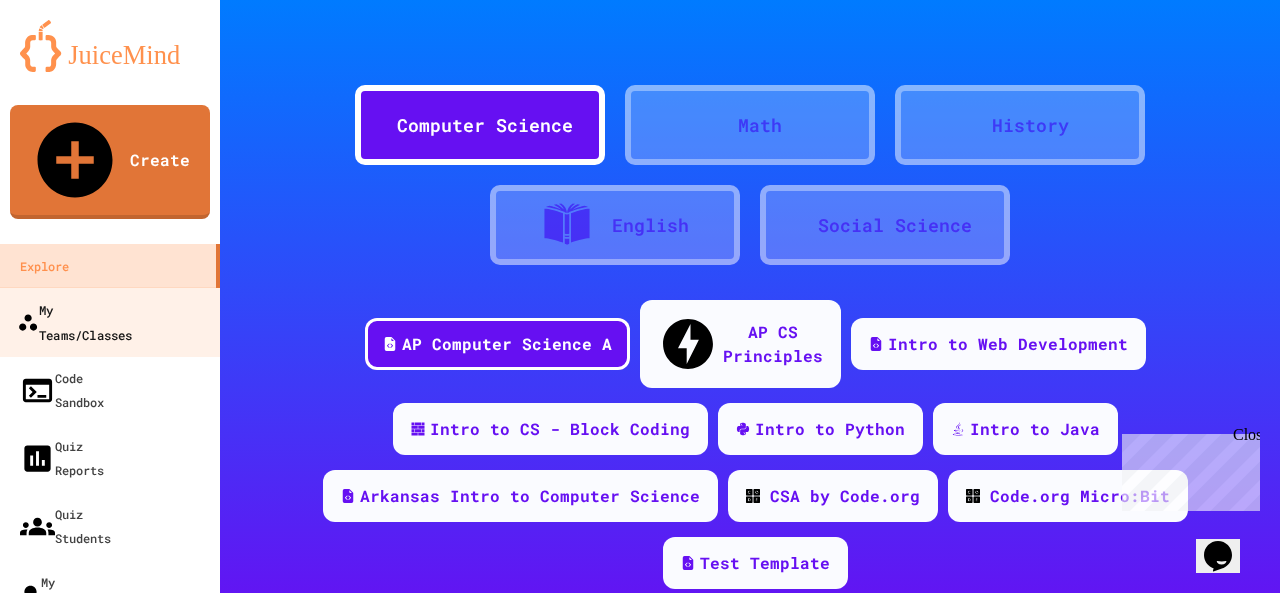 click on "My Teams/Classes" at bounding box center [74, 321] 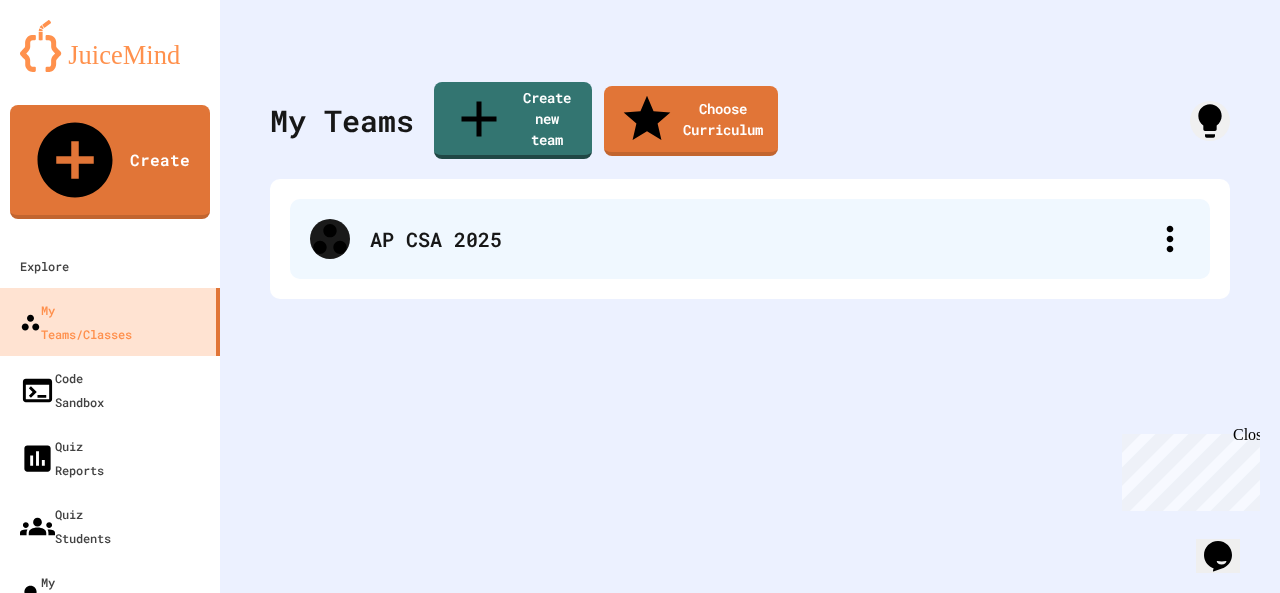 click on "AP CSA 2025" at bounding box center [760, 239] 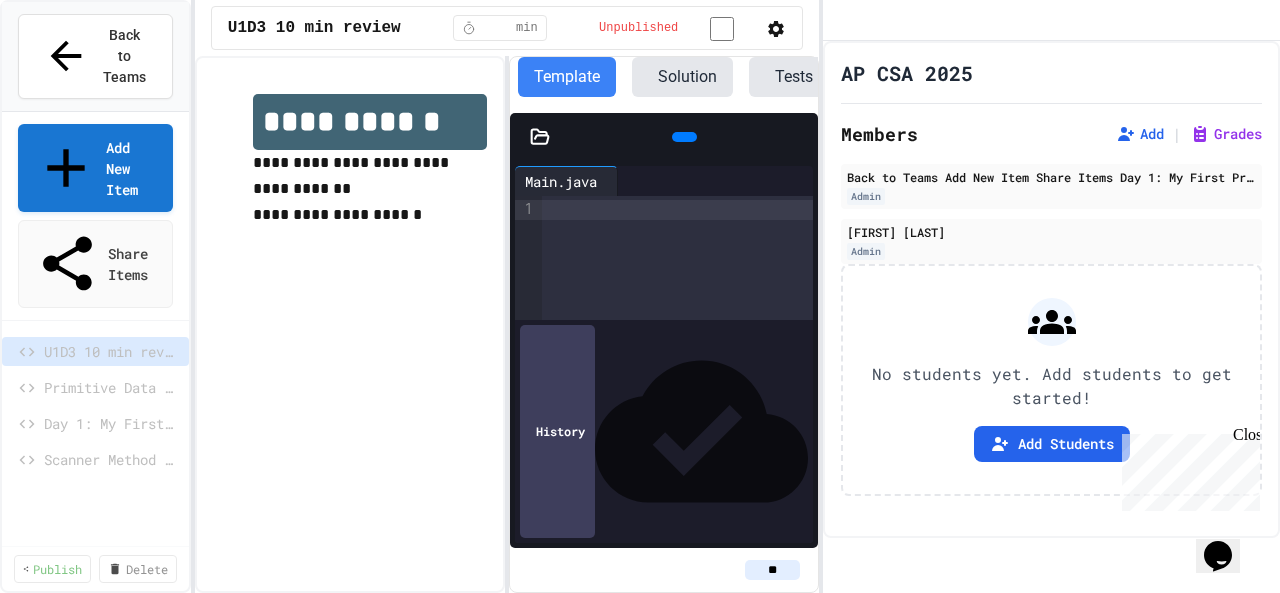 click on "**********" at bounding box center (640, 296) 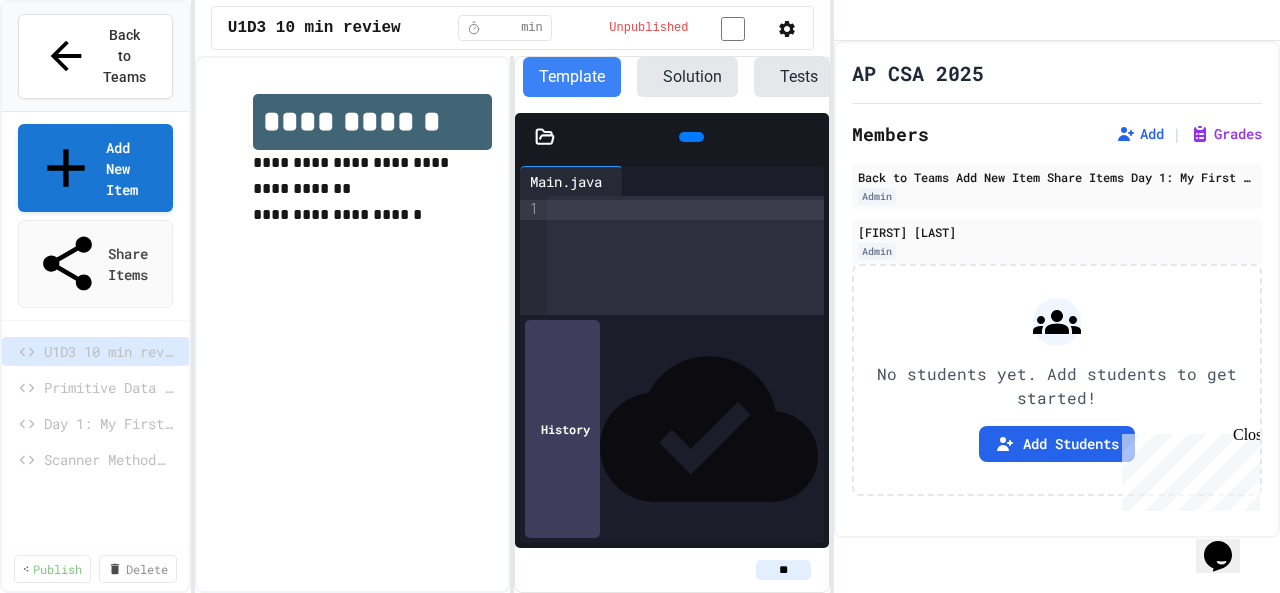 click on "Scanner Method practice" at bounding box center (106, 459) 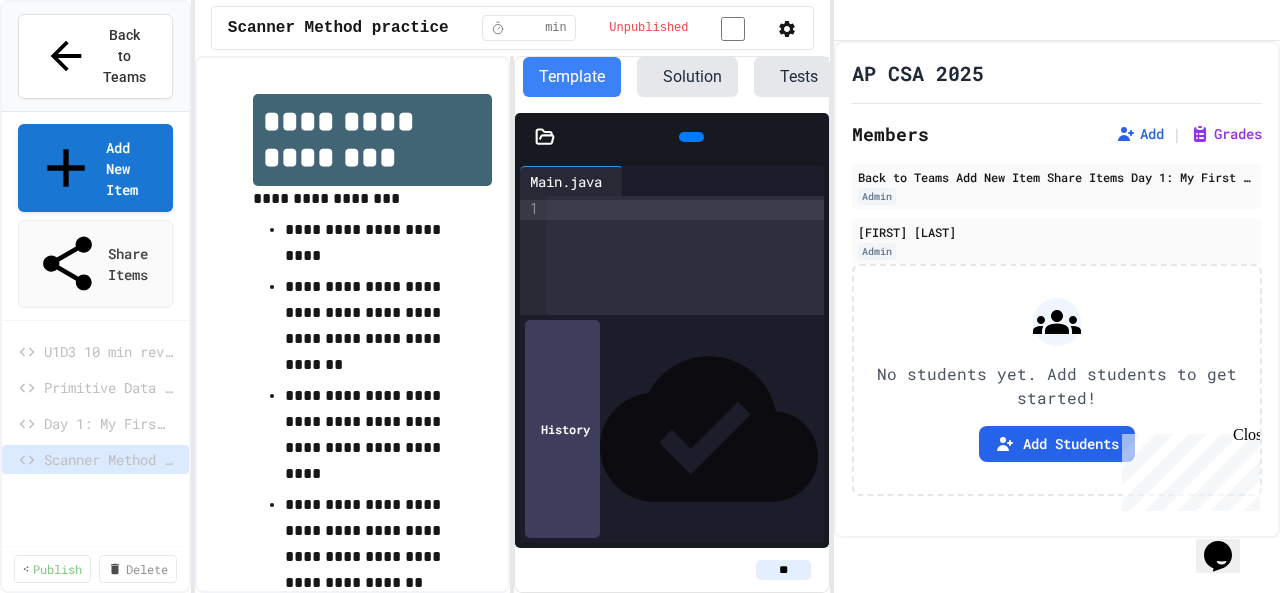 click on "Day 1: My First Program" at bounding box center [106, 423] 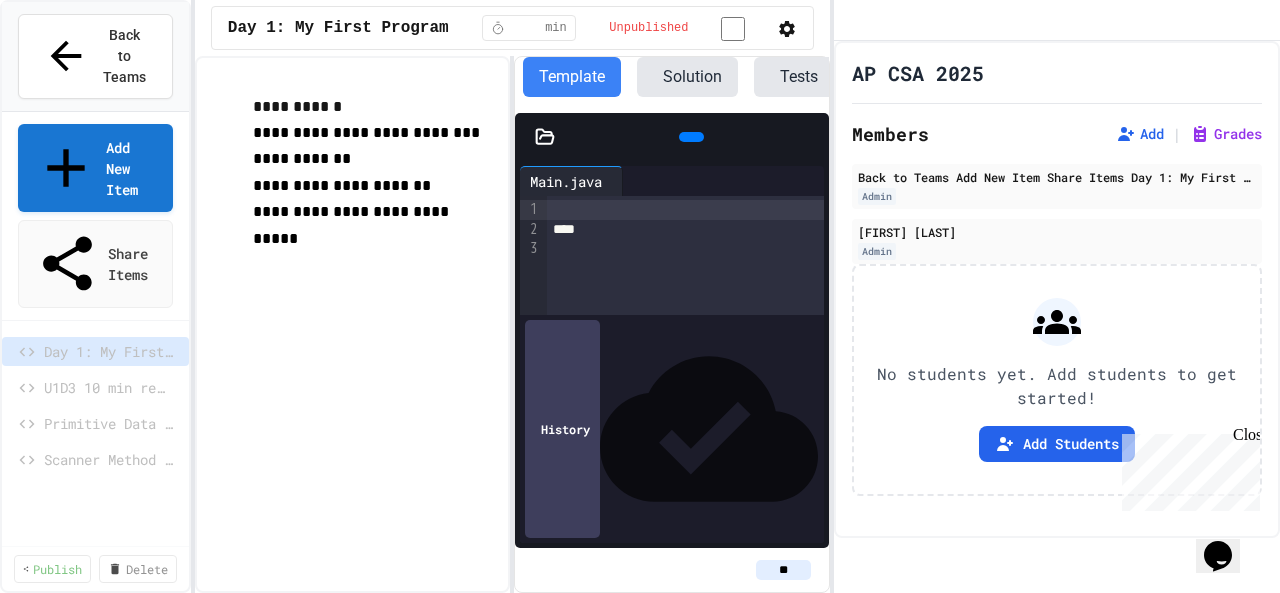 click on "U1D3 10 min review" at bounding box center [106, 387] 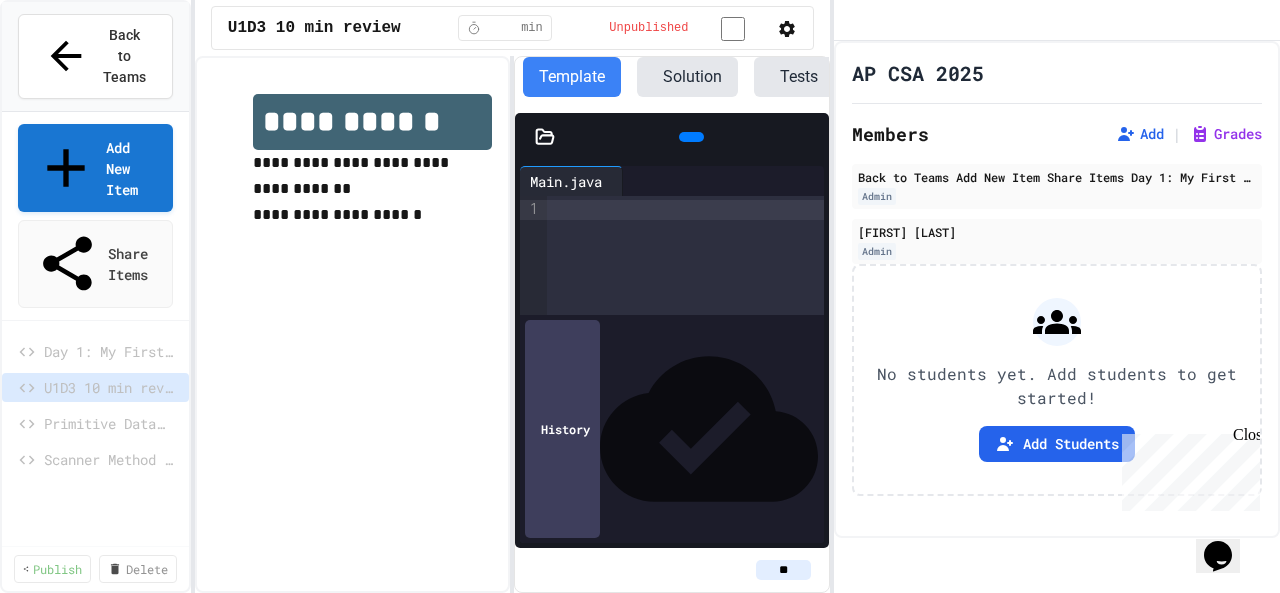 click on "Primitive Data Types" at bounding box center (106, 423) 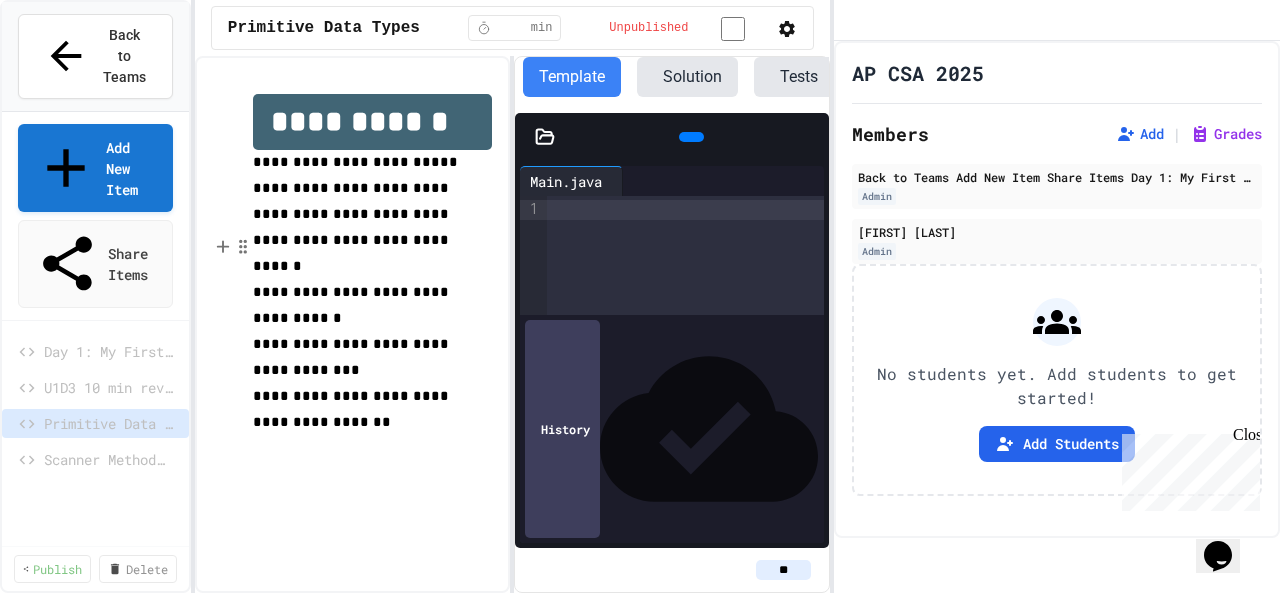 click on "Scanner Method practice" at bounding box center (106, 459) 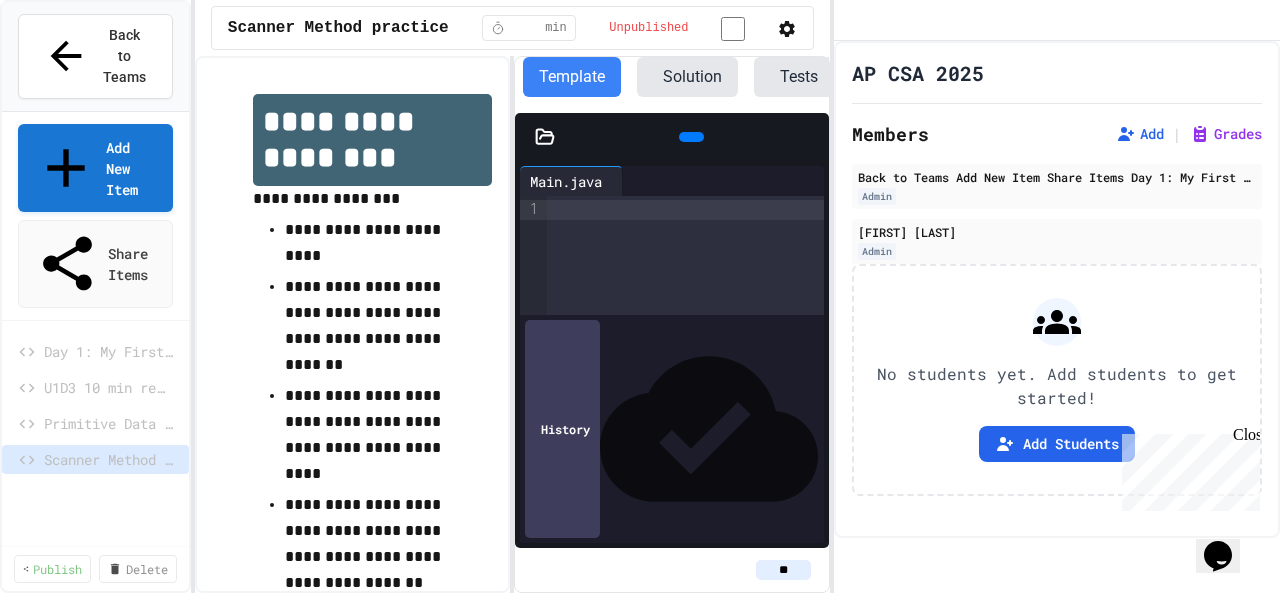 click on "U1D3 10 min review" at bounding box center (106, 387) 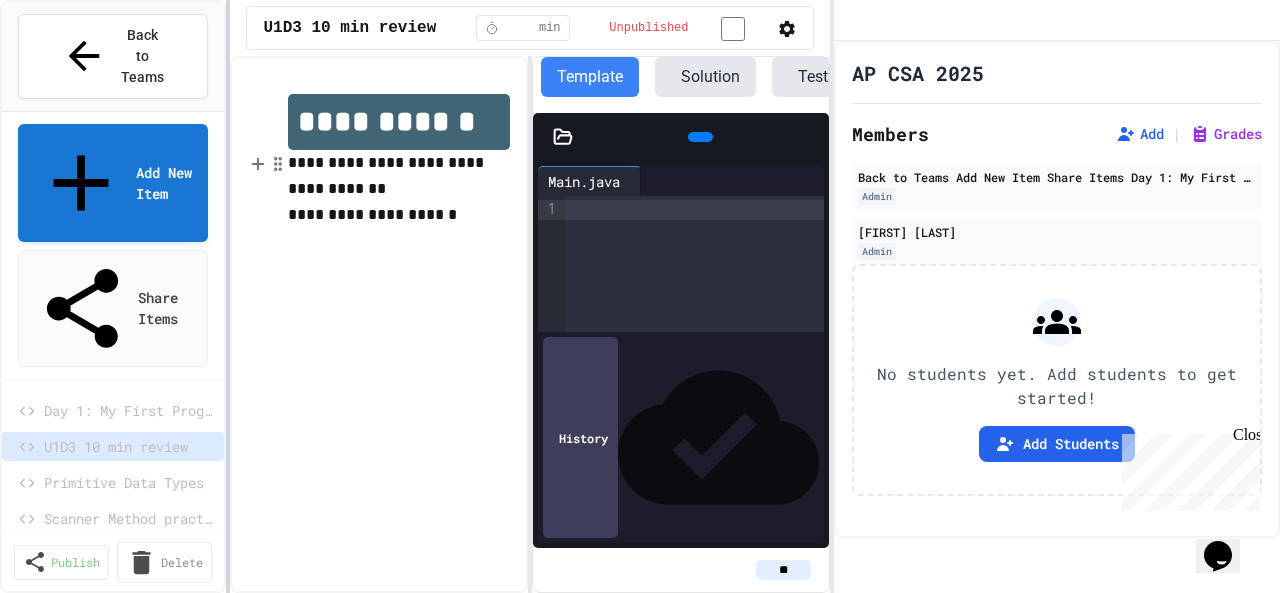 click at bounding box center (228, 296) 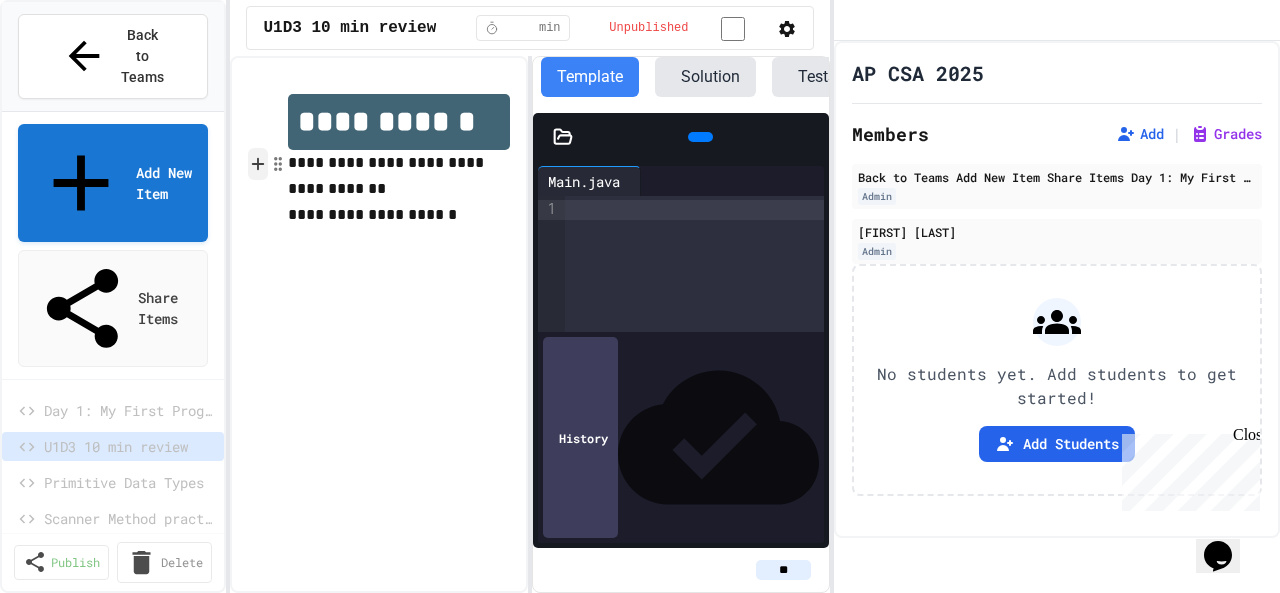 click 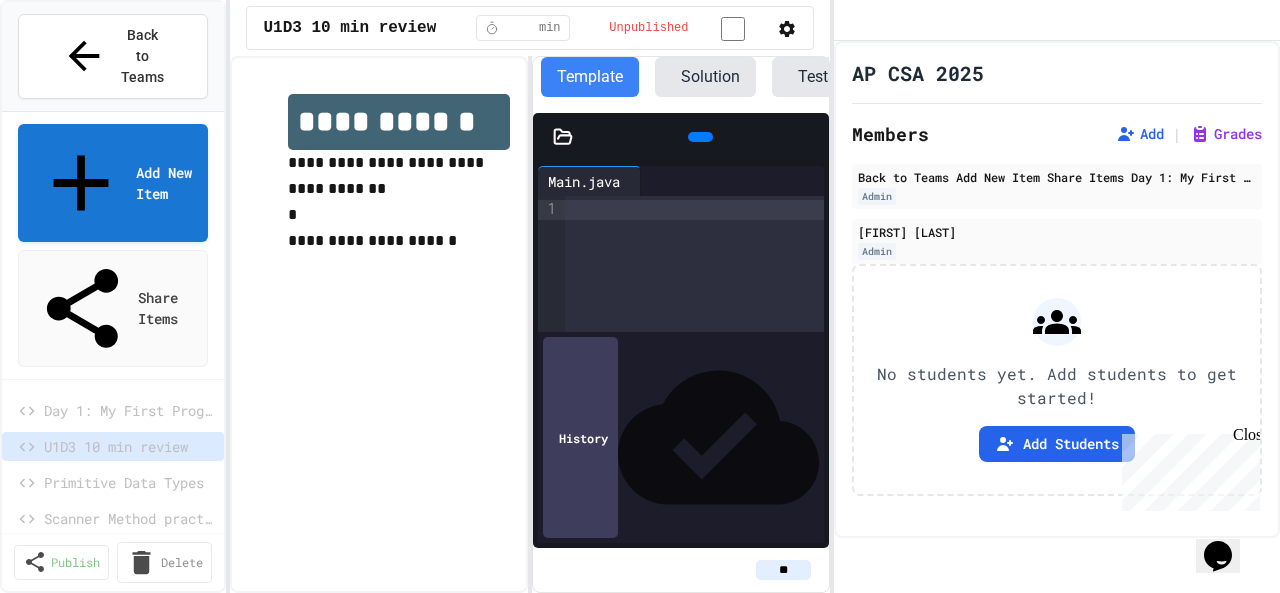 click on "Day 1: My First Program U1D3 10 min review Primitive Data Types Scanner Method practice" at bounding box center [113, 557] 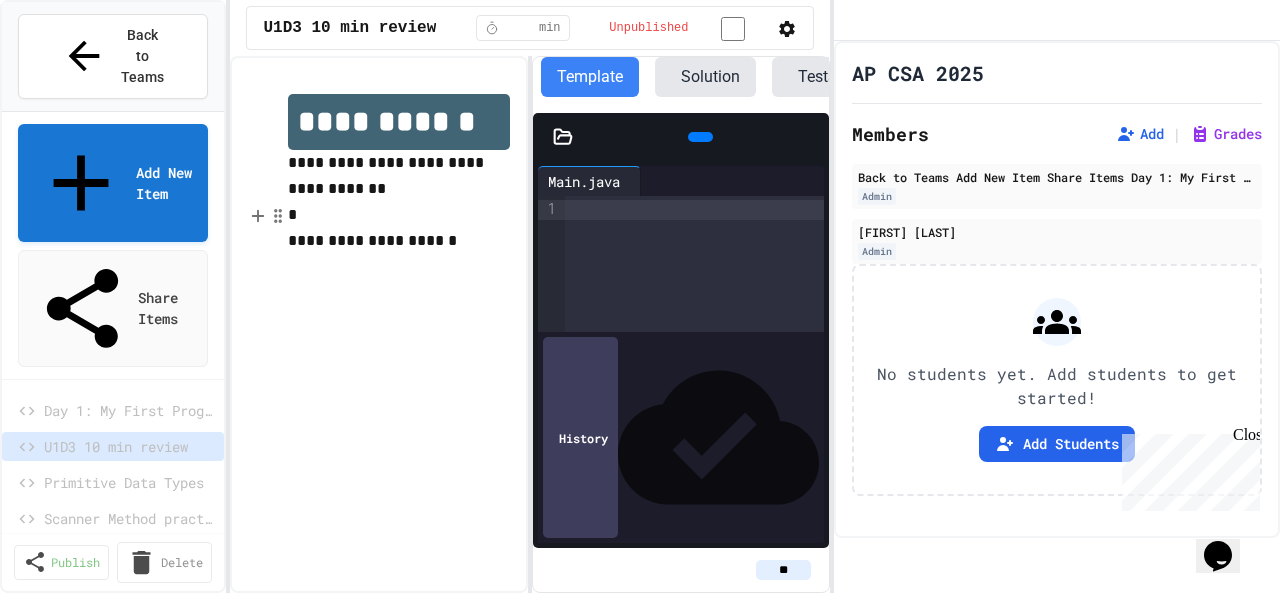 click on "*" at bounding box center [399, 215] 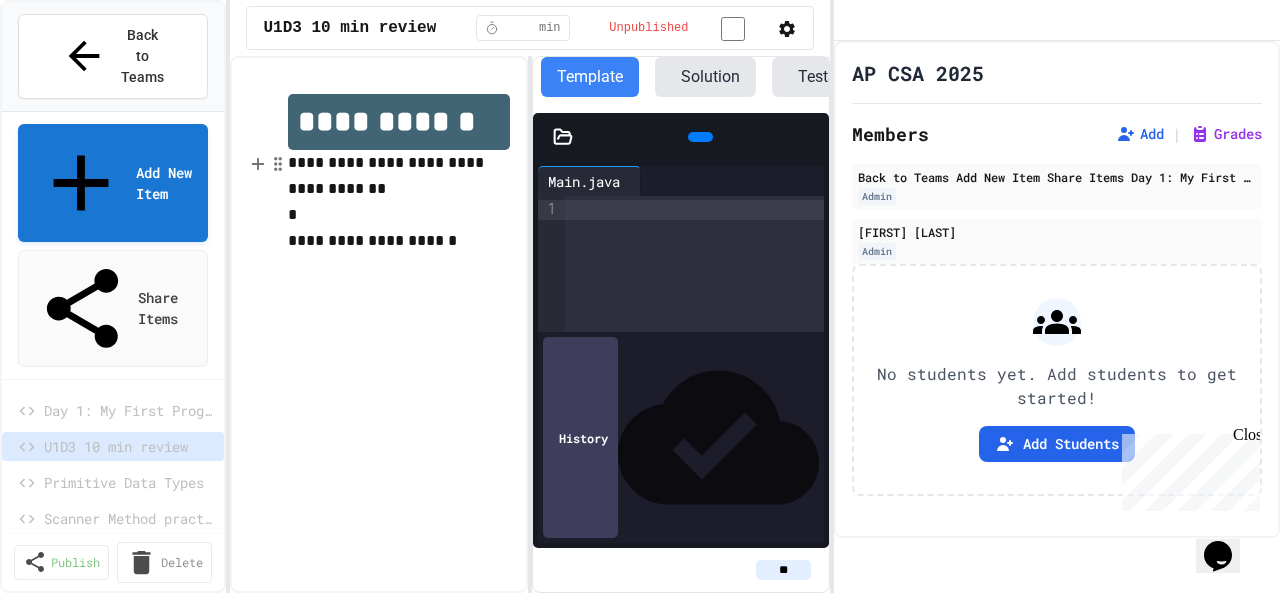 type 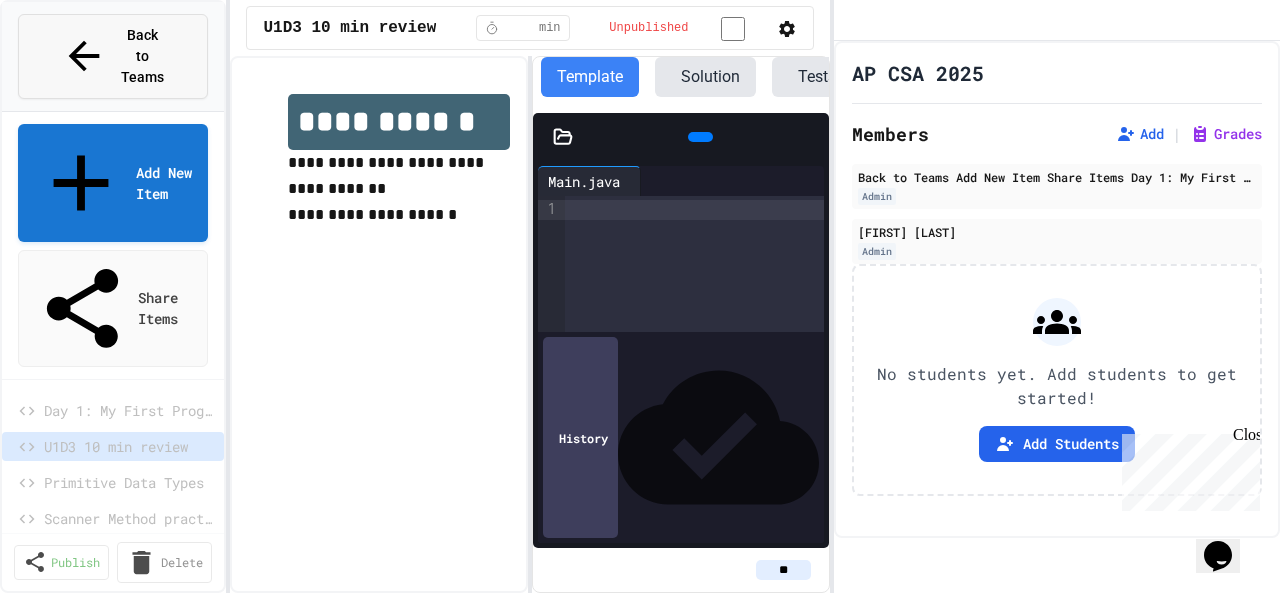 click on "Back to Teams" at bounding box center [113, 56] 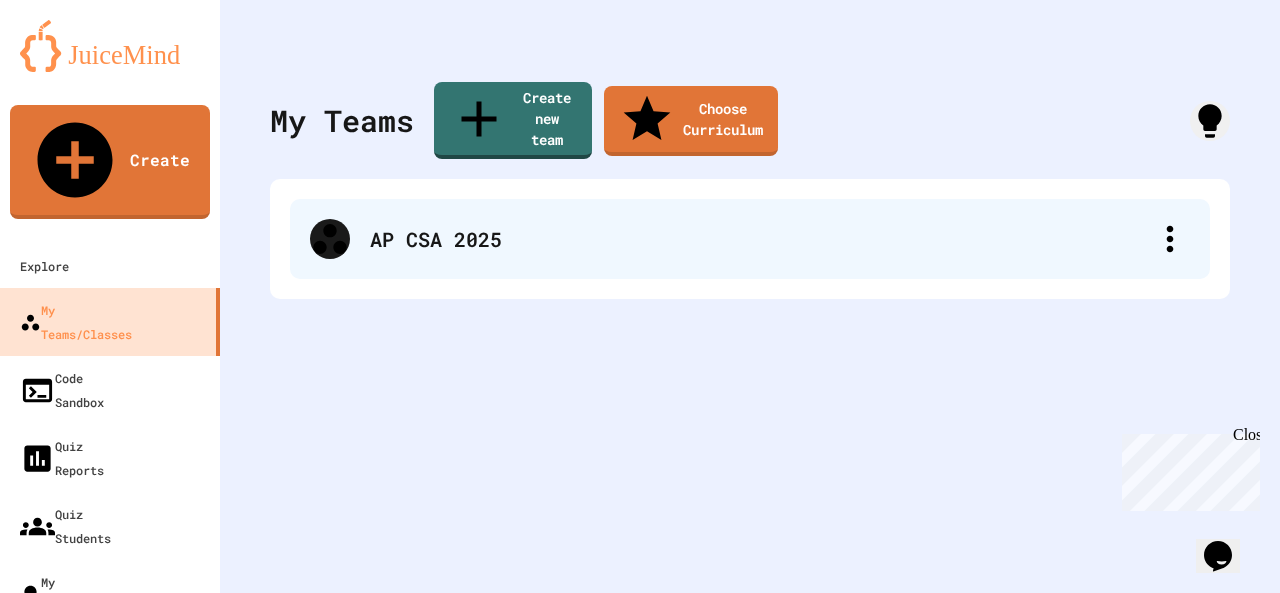 click on "AP CSA 2025" at bounding box center (760, 239) 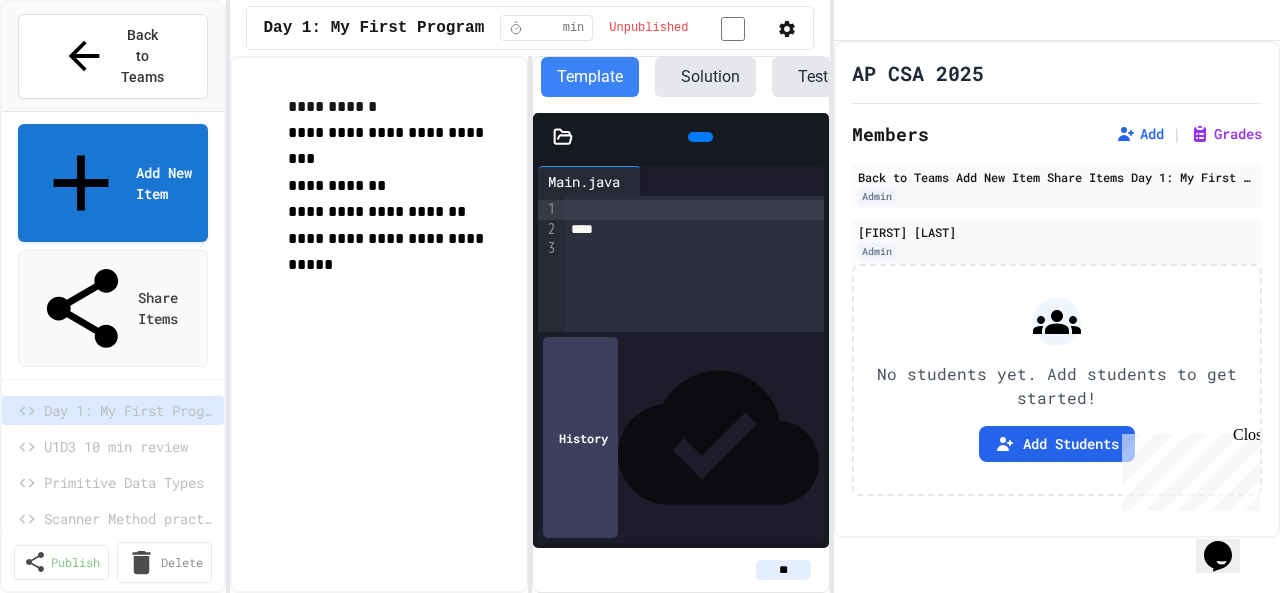 click on "U1D3 10 min review" at bounding box center [124, 446] 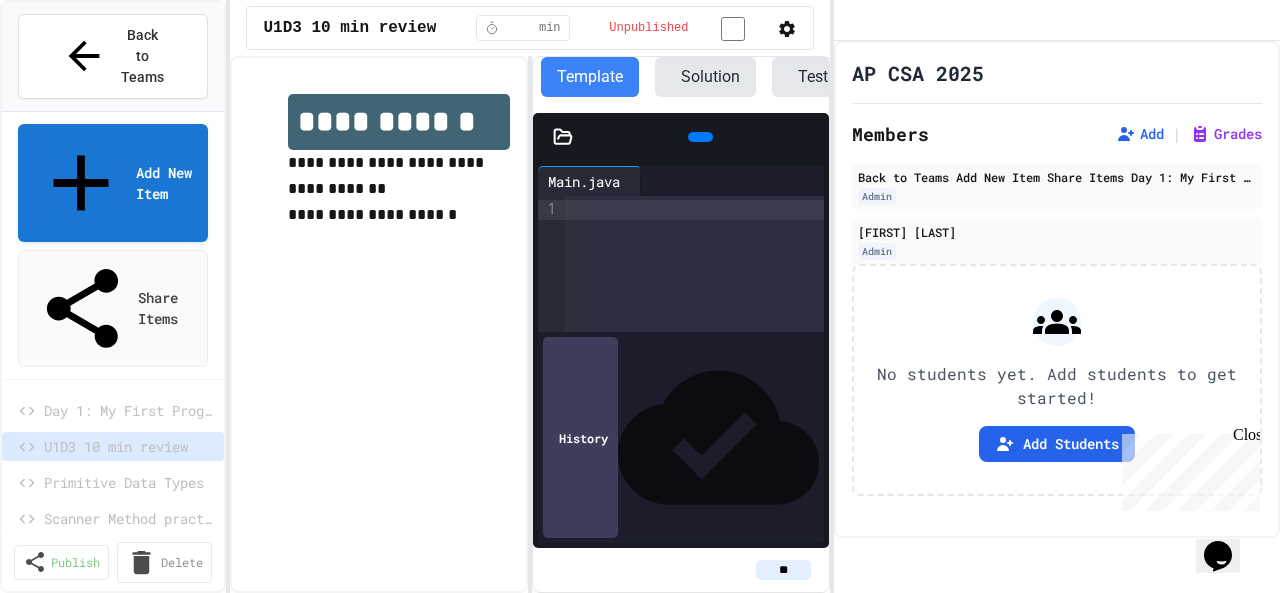 click on "Primitive Data Types" at bounding box center (124, 482) 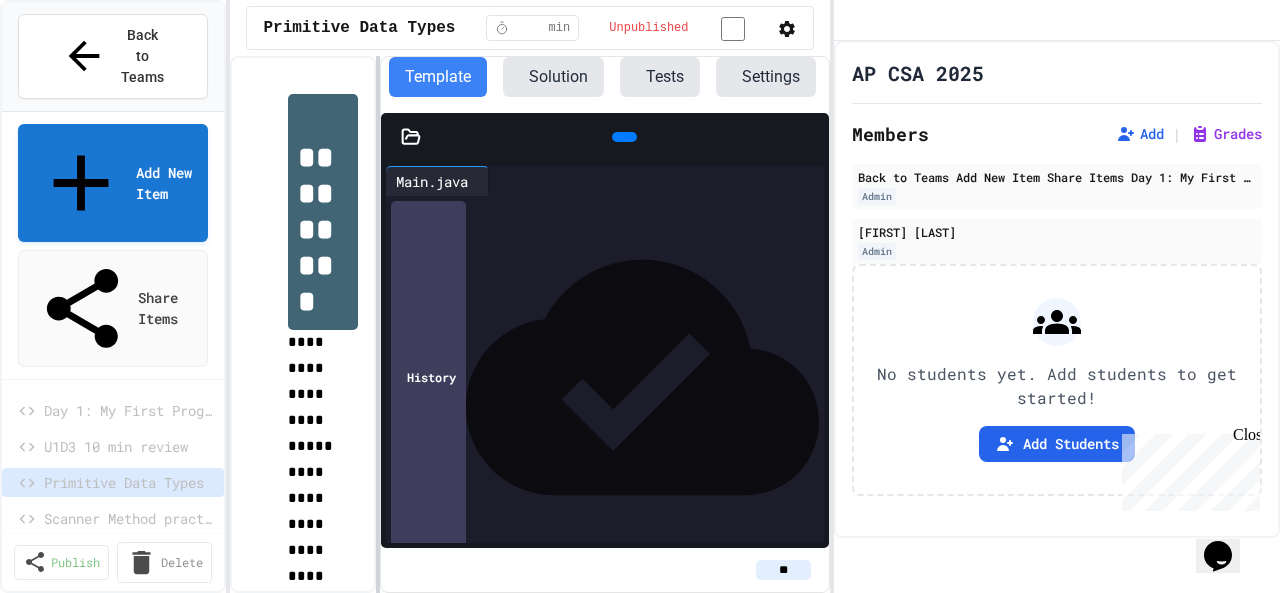 click at bounding box center (378, 324) 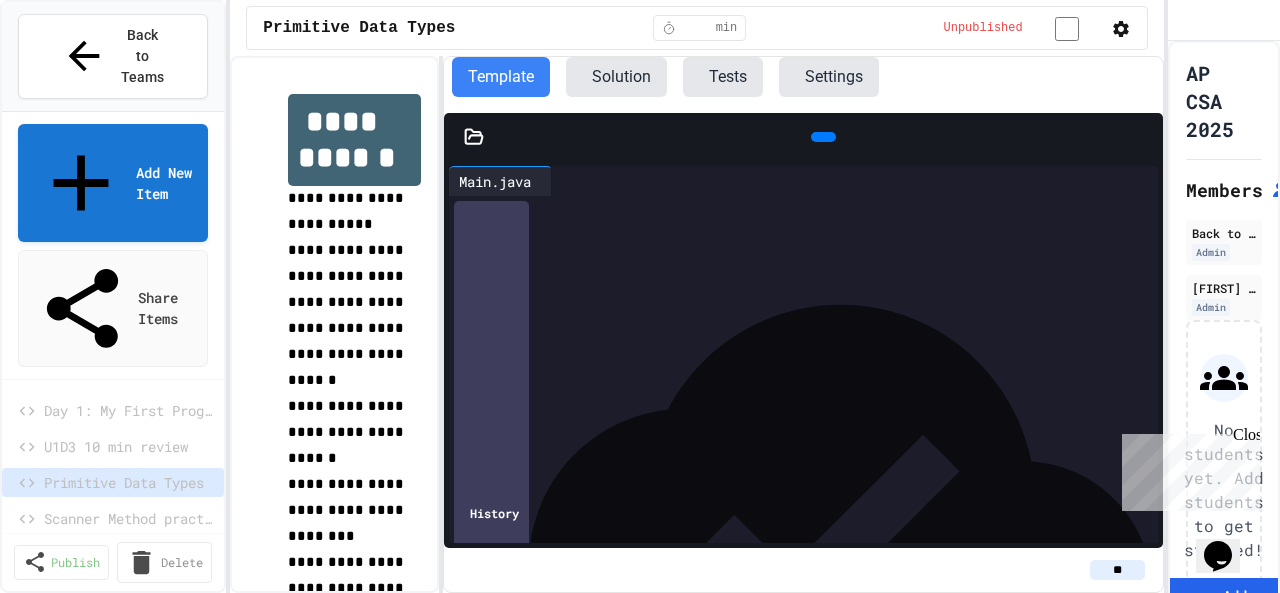 click on "**********" at bounding box center (640, 296) 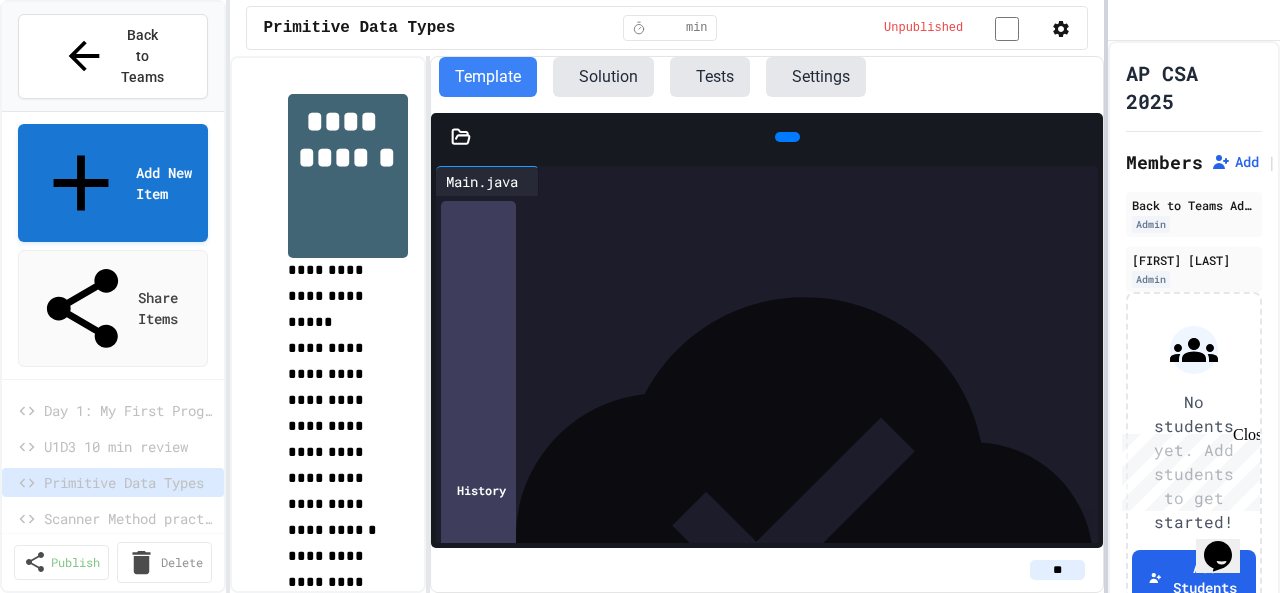 click at bounding box center (1106, 296) 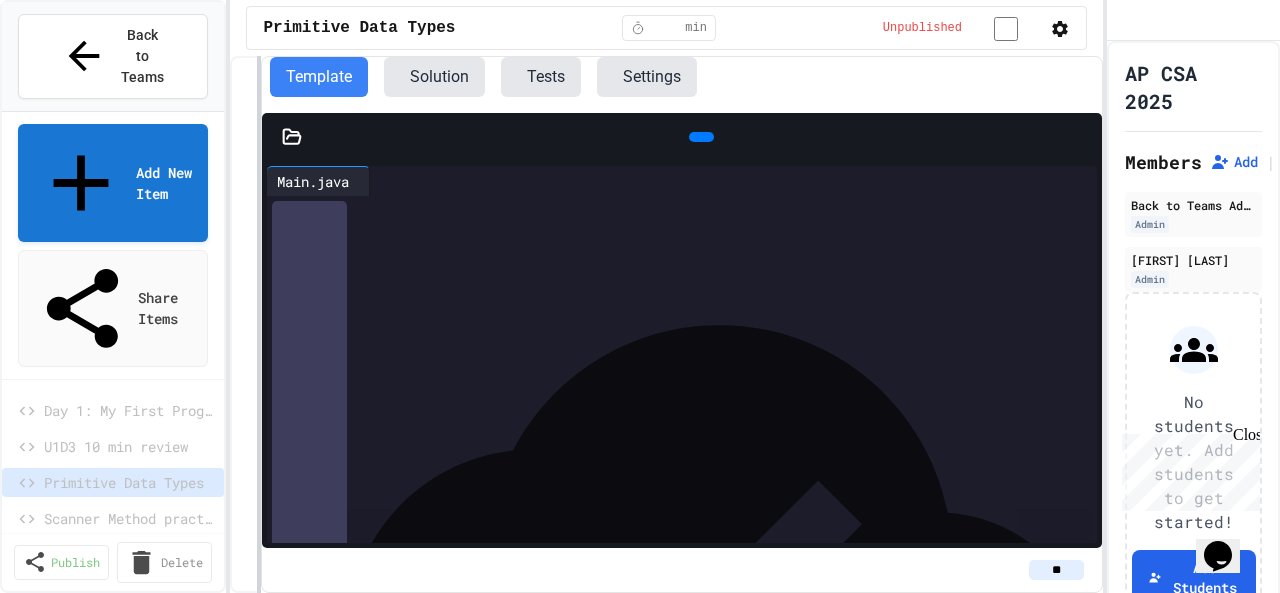 click at bounding box center [259, 324] 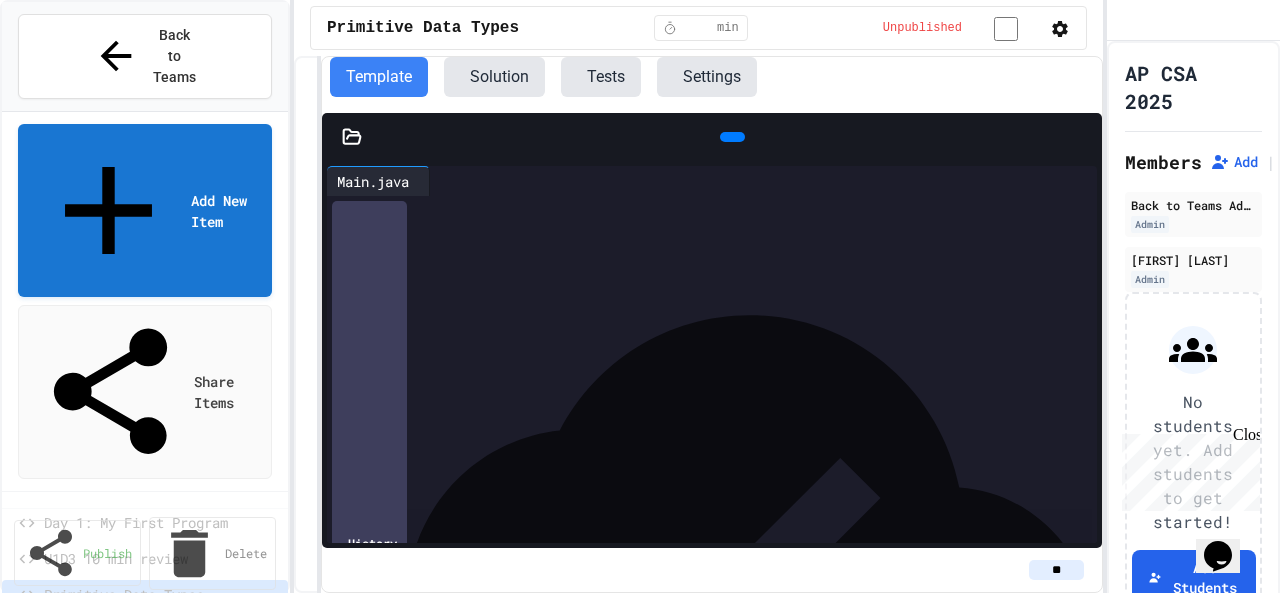click on "**********" at bounding box center [640, 296] 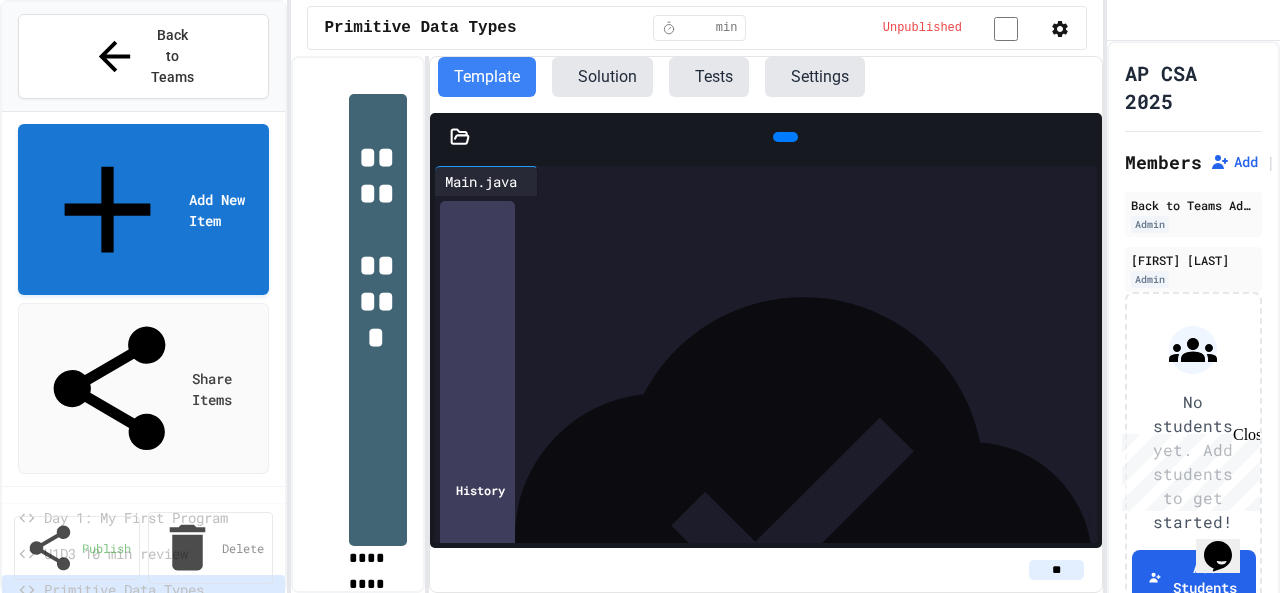 click on "**********" at bounding box center [697, 324] 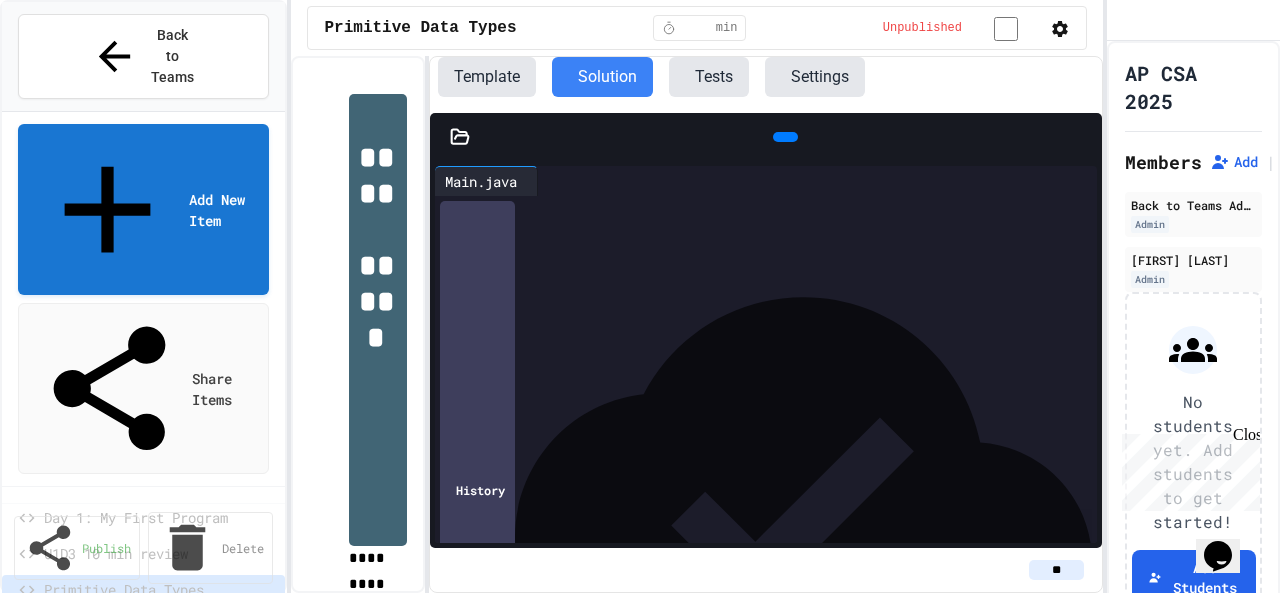 click on "Template" at bounding box center [487, 77] 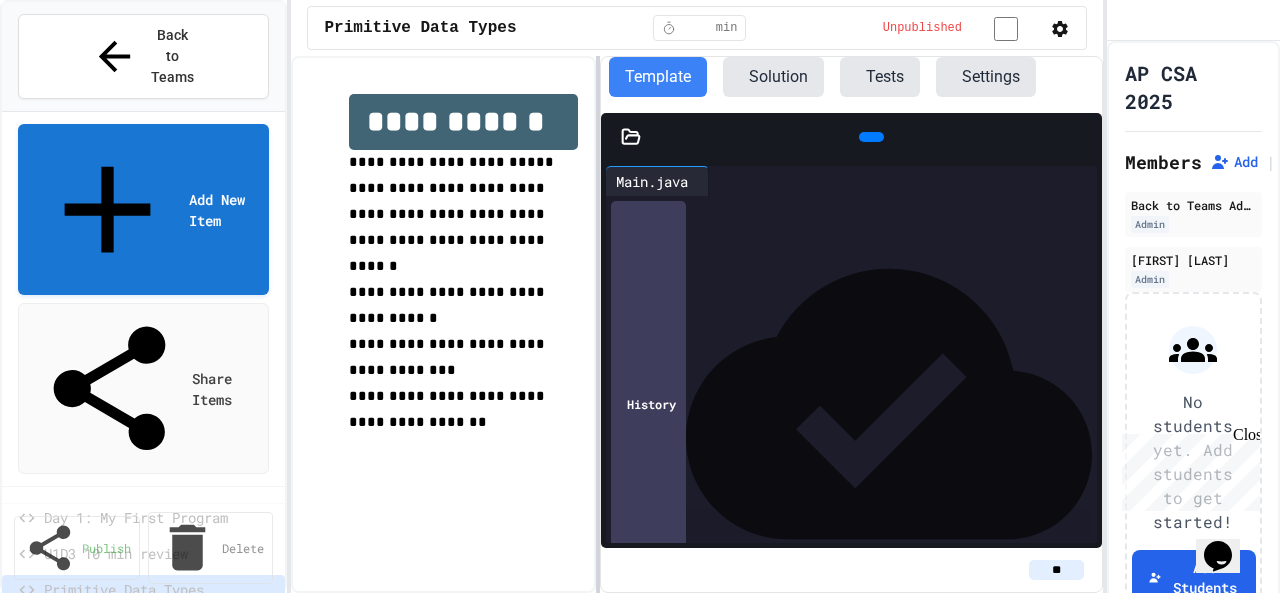 click at bounding box center (598, 324) 